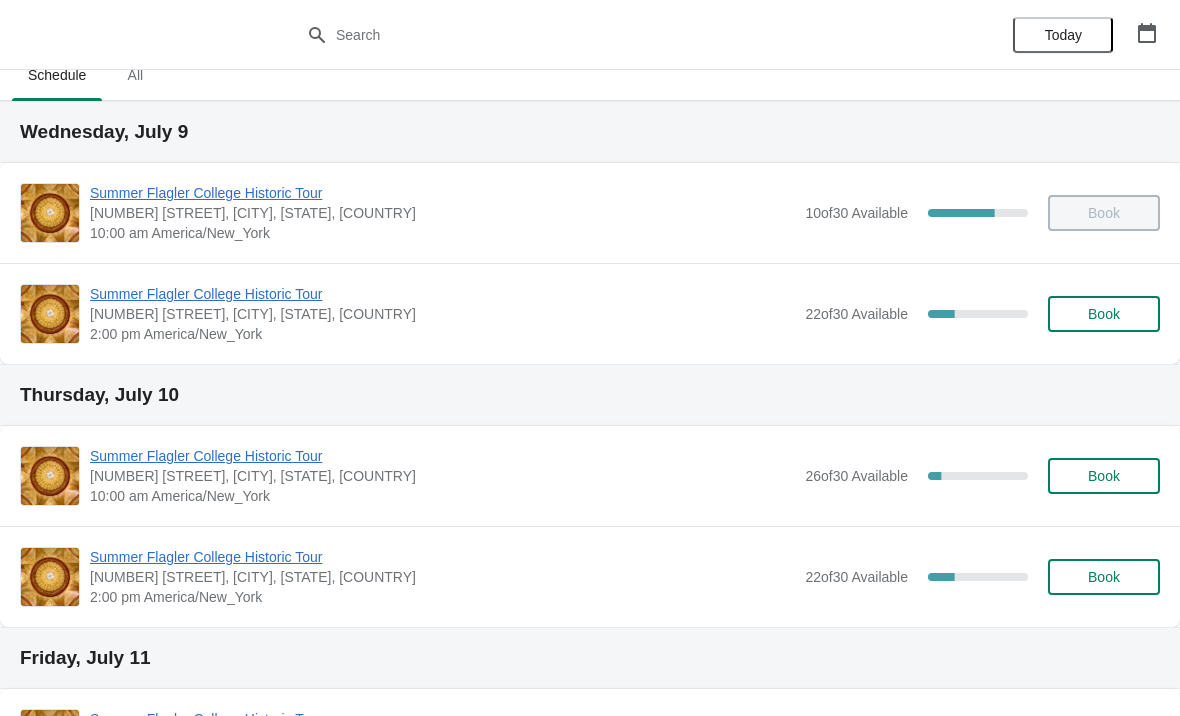scroll, scrollTop: 32, scrollLeft: 0, axis: vertical 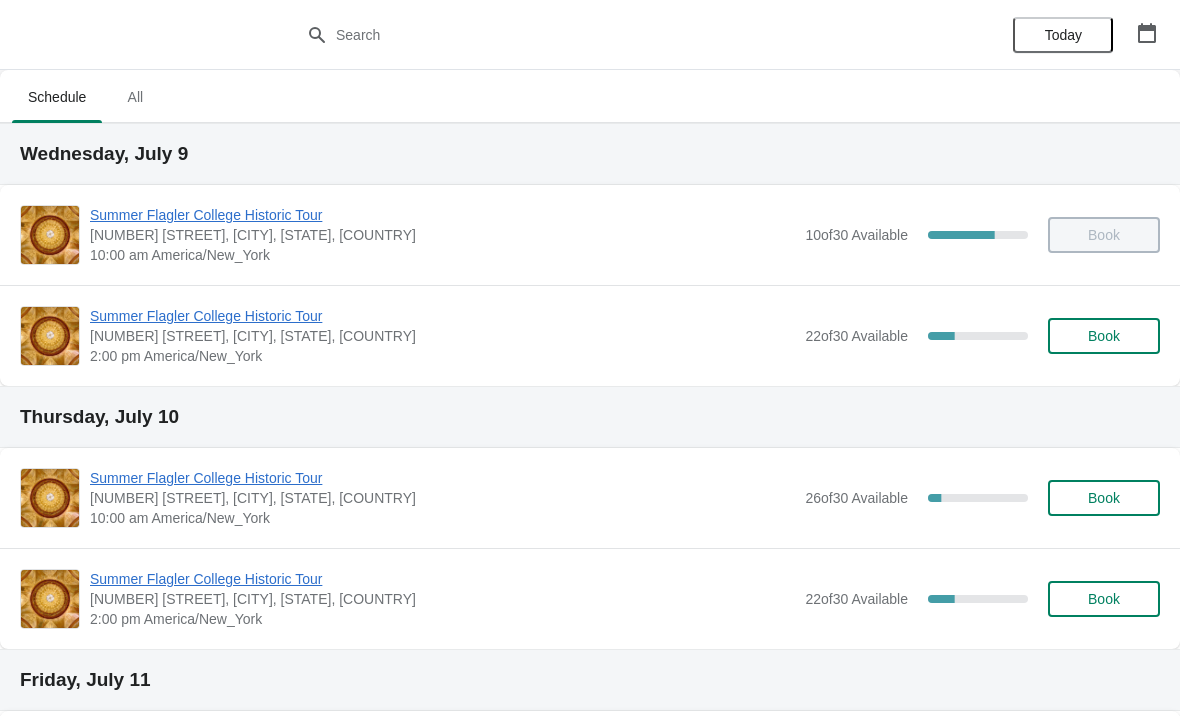 click on "Book" at bounding box center [1104, 235] 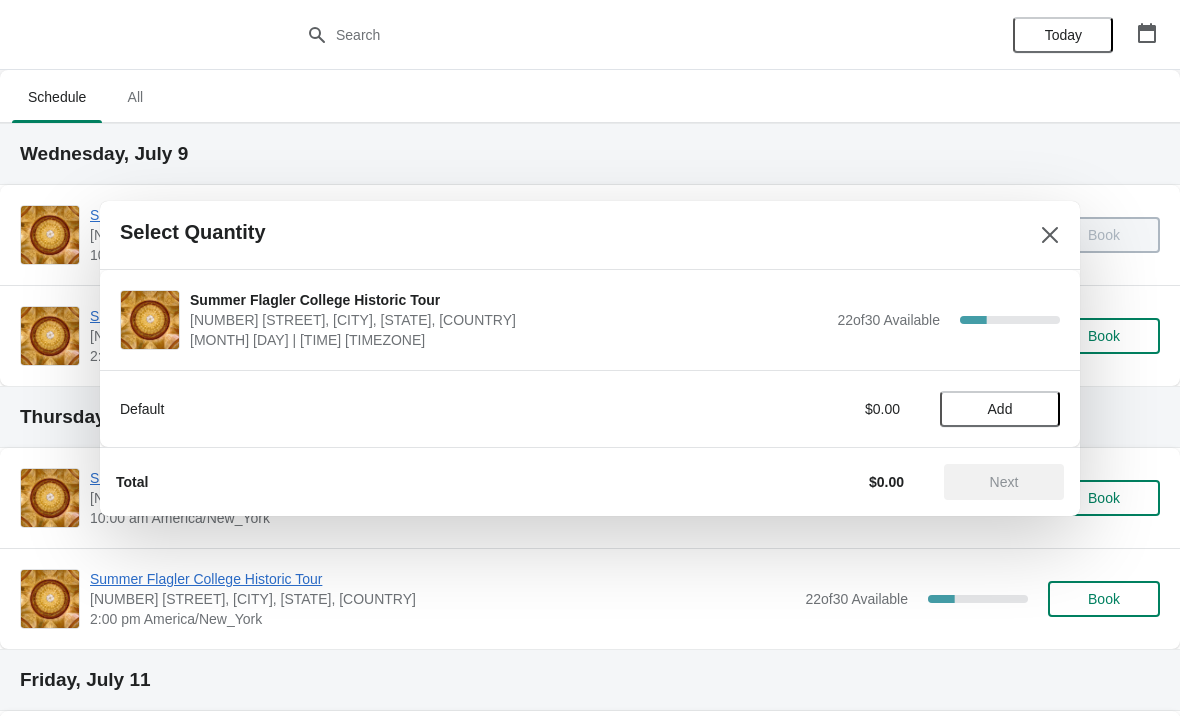 click on "Add" at bounding box center [1000, 409] 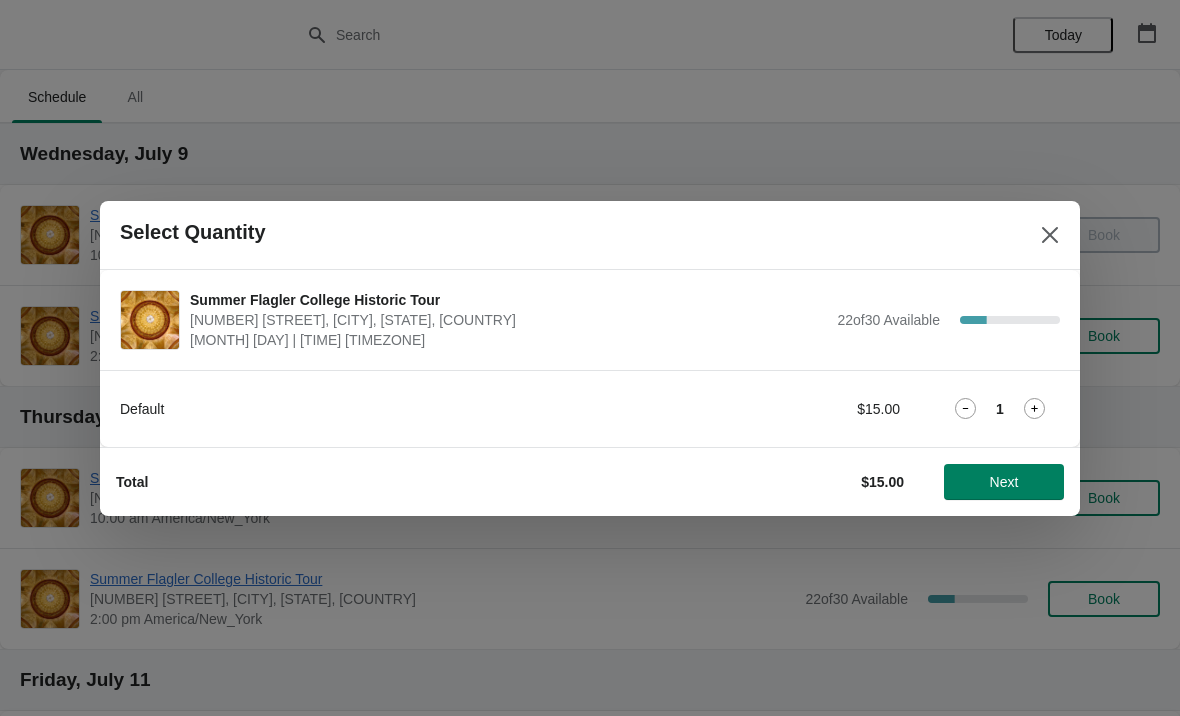 click on "Next" at bounding box center [1004, 482] 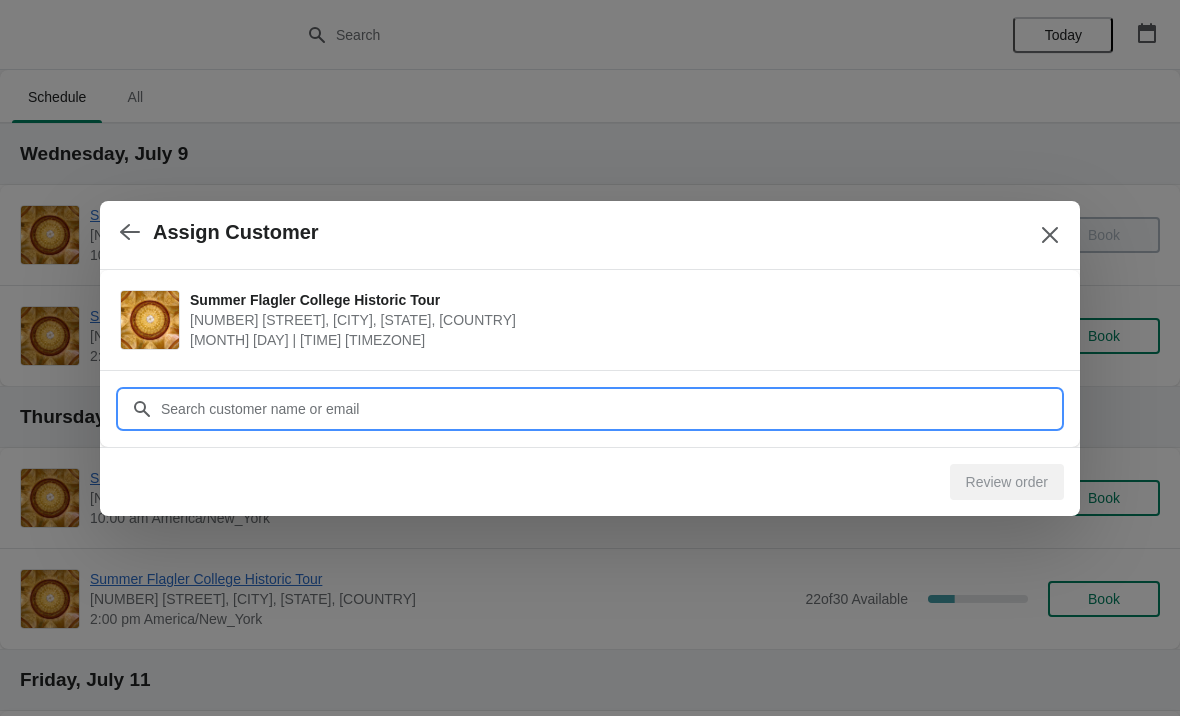 click on "Customer" at bounding box center [610, 409] 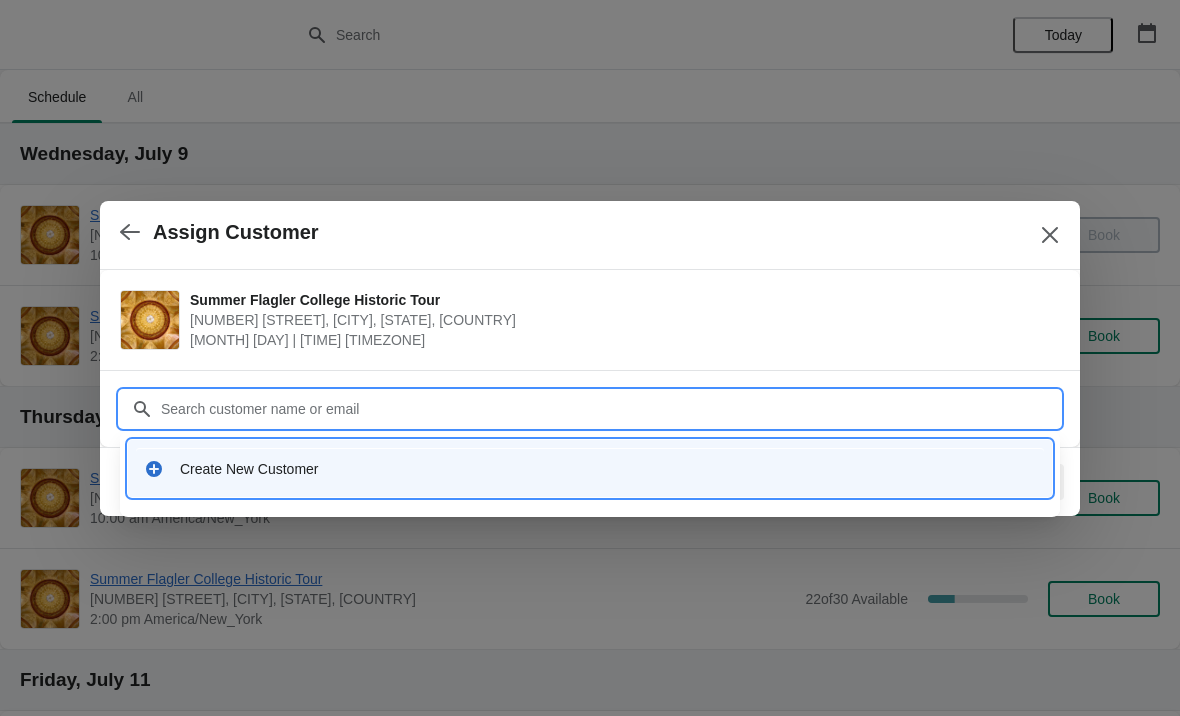 click on "Create New Customer" at bounding box center (608, 469) 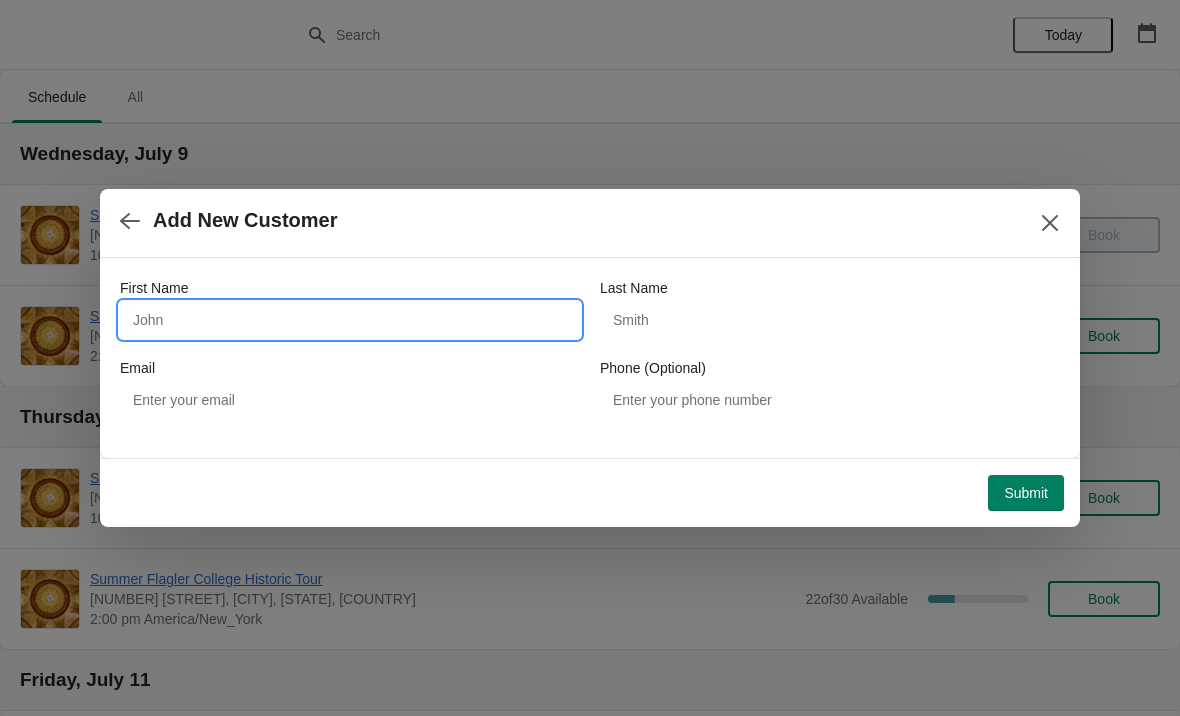 click on "First Name" at bounding box center (350, 320) 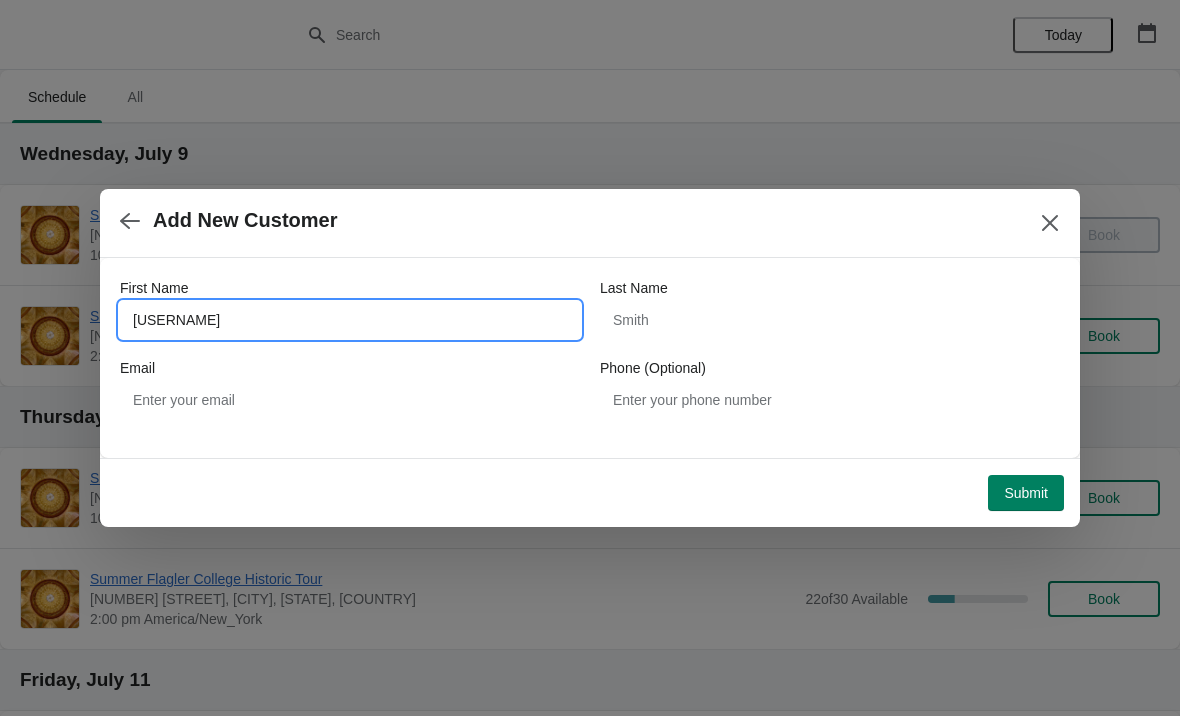 type on "[USERNAME]" 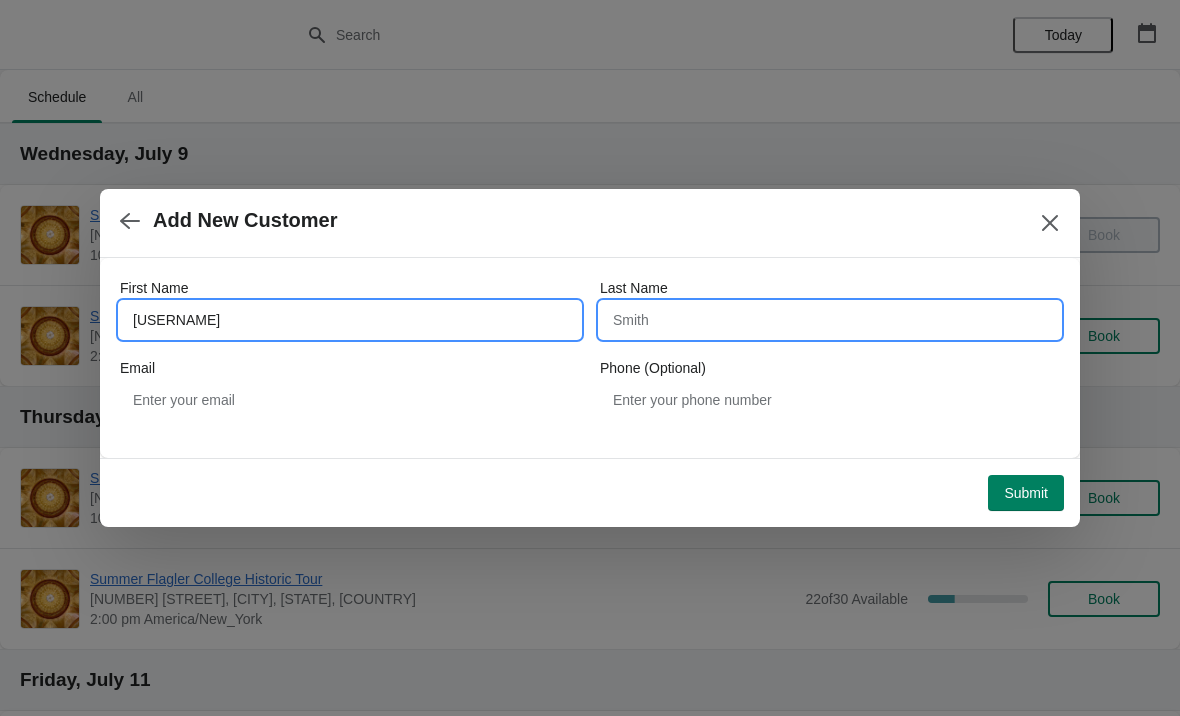 click on "Last Name" at bounding box center [830, 320] 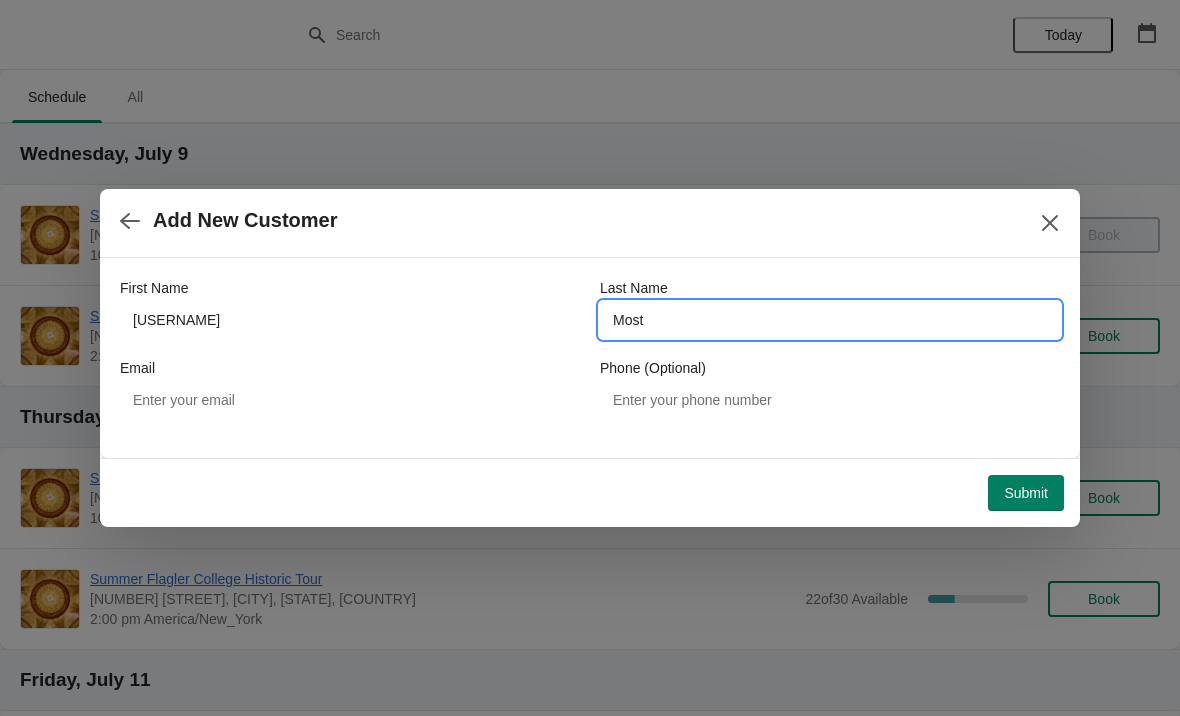 type on "Most" 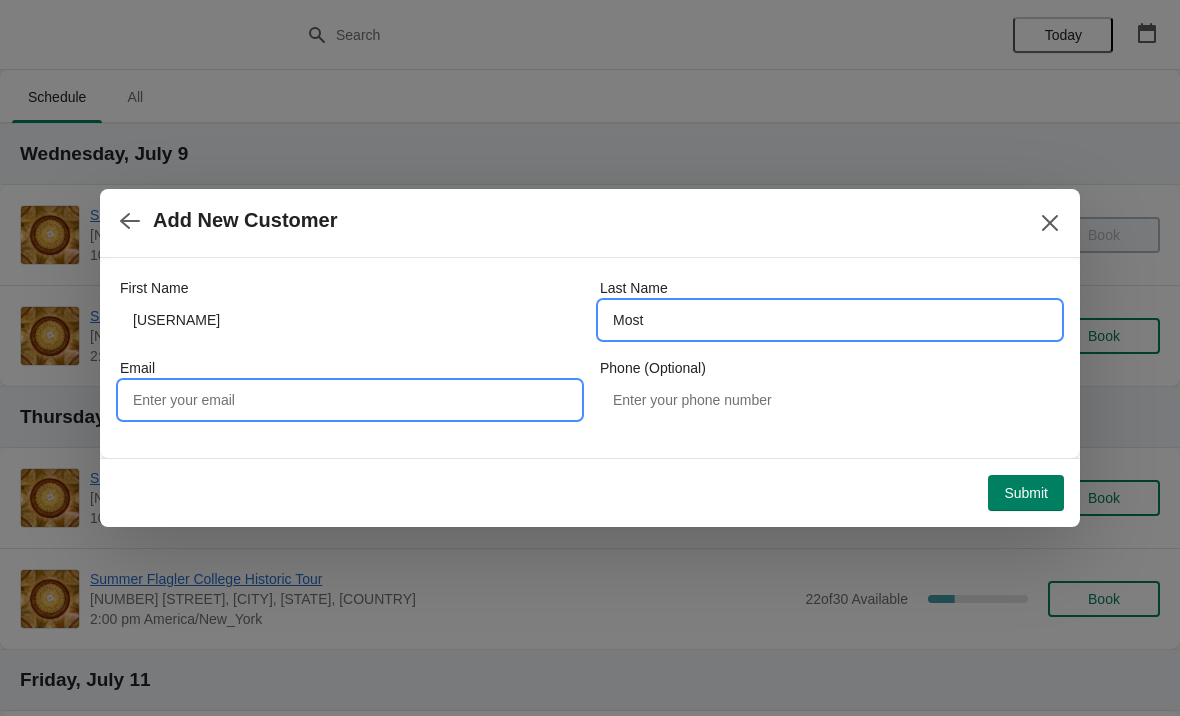 click on "Email" at bounding box center [350, 400] 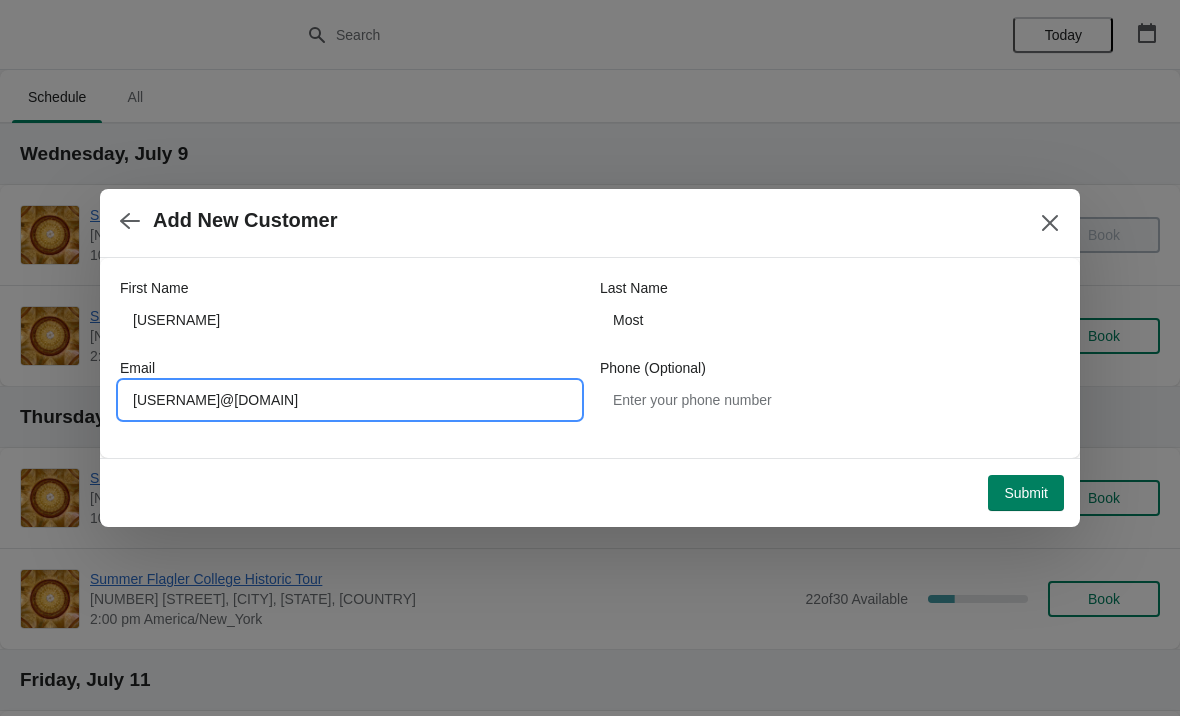 type on "[USERNAME]@[DOMAIN]" 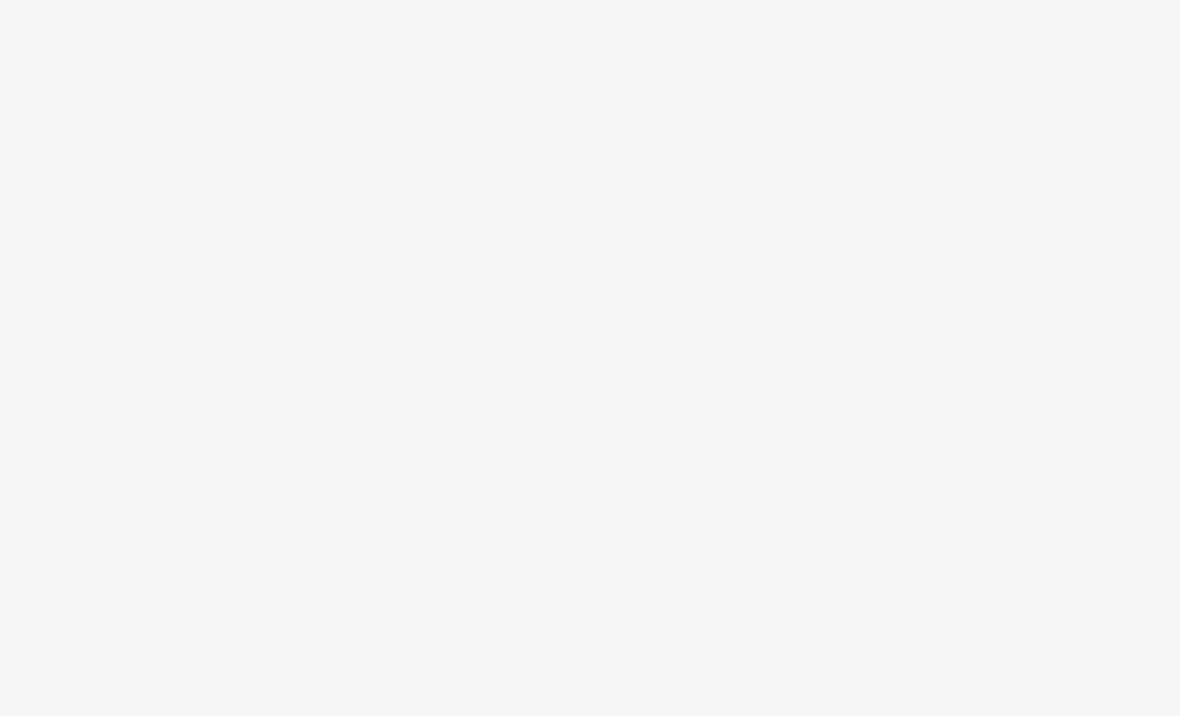 scroll, scrollTop: 0, scrollLeft: 0, axis: both 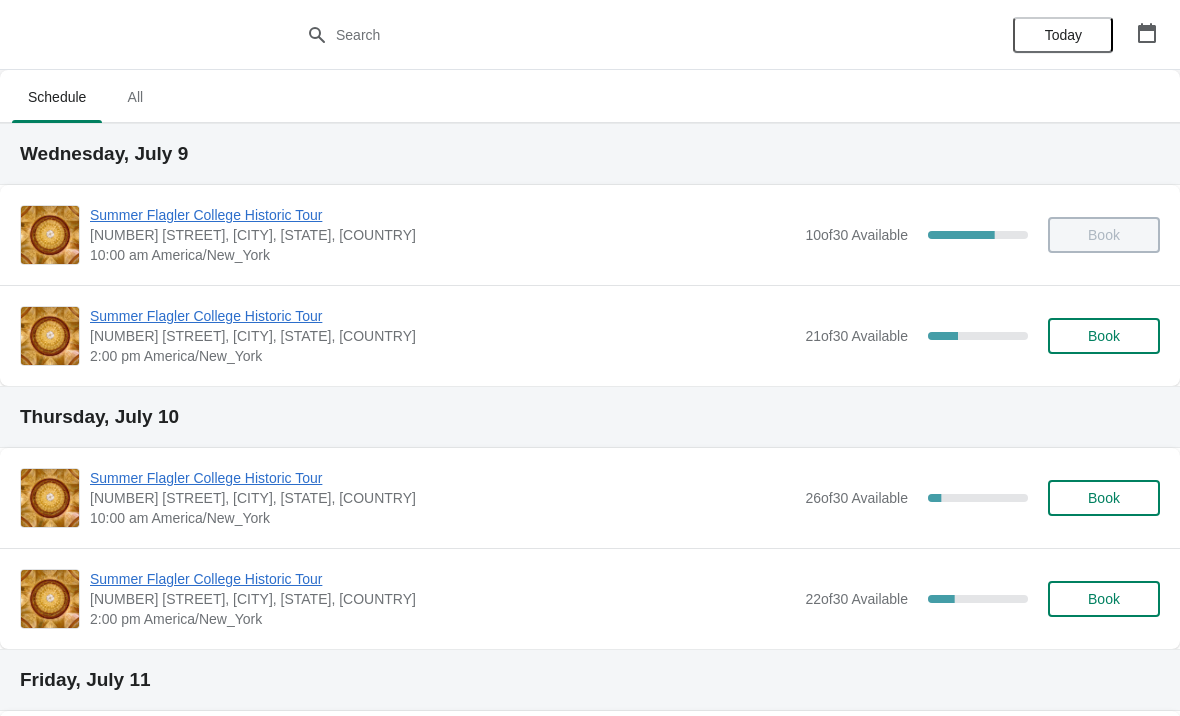 click on "Book" at bounding box center [1104, 235] 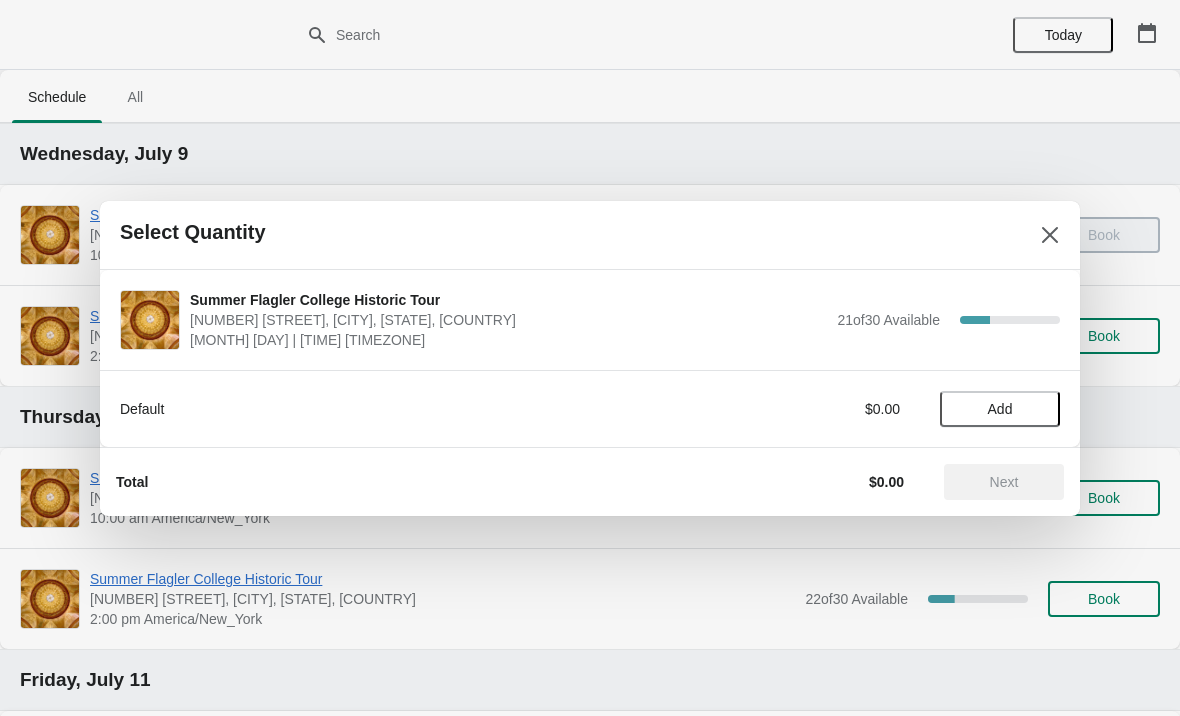 click on "Add" at bounding box center (1000, 409) 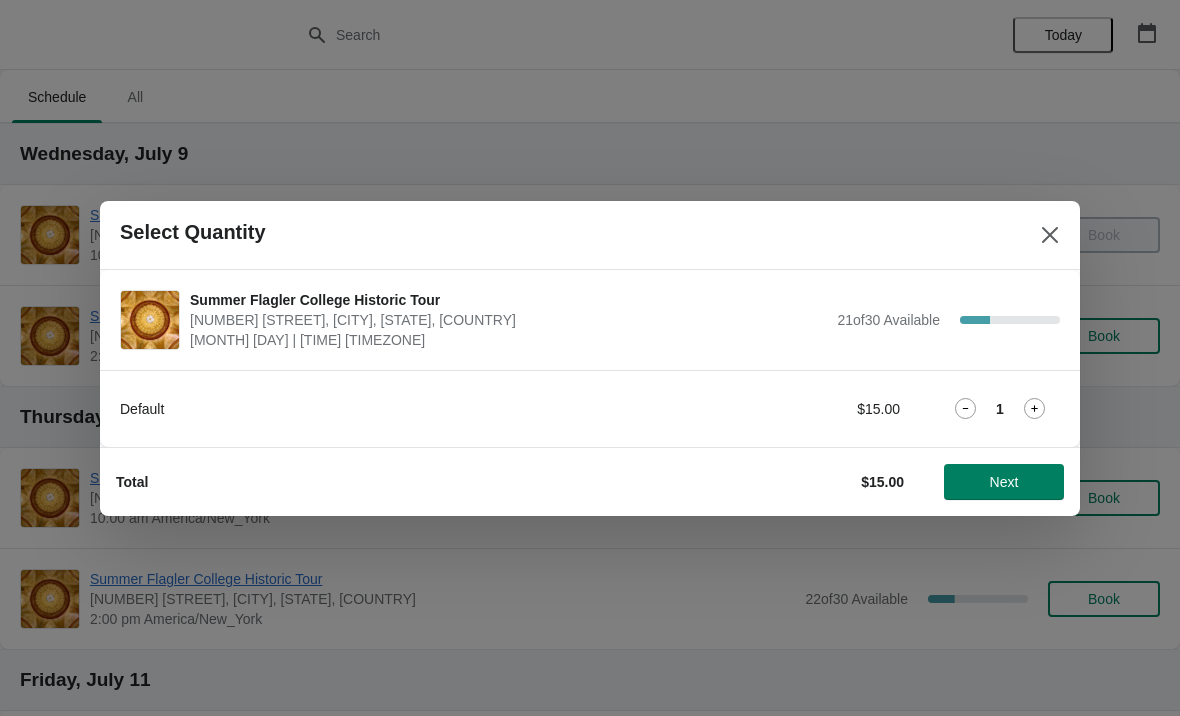 click on "Next" at bounding box center [1004, 482] 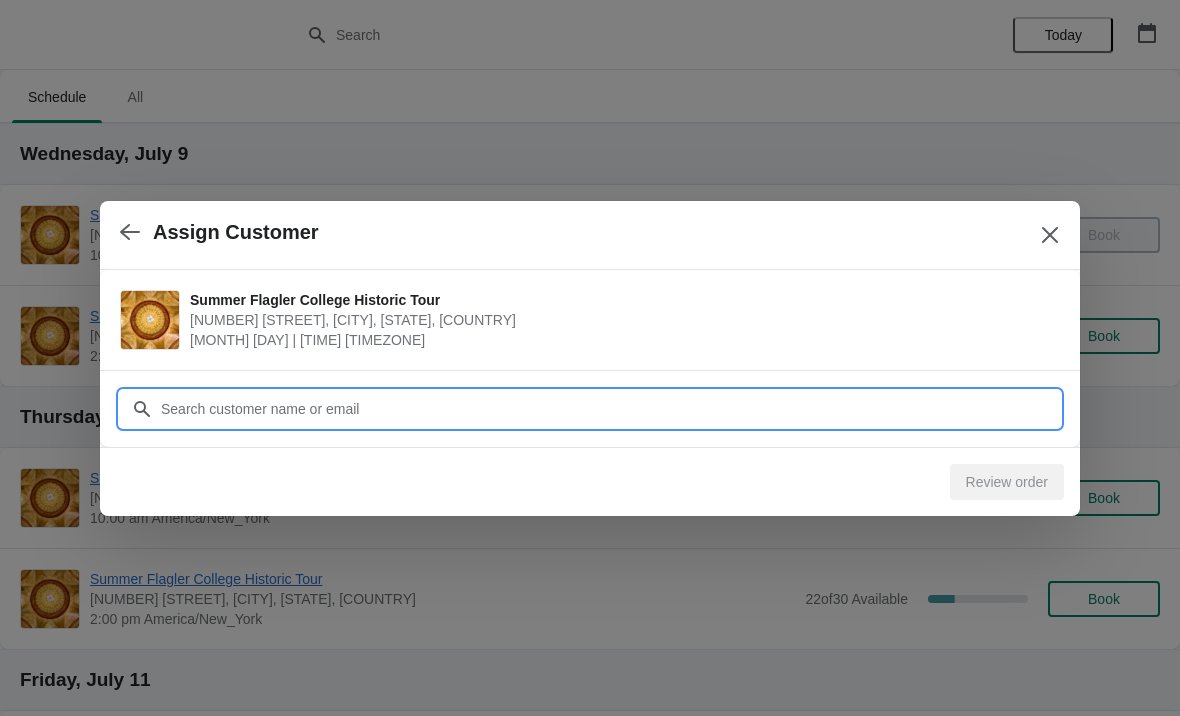 click on "Customer" at bounding box center (610, 409) 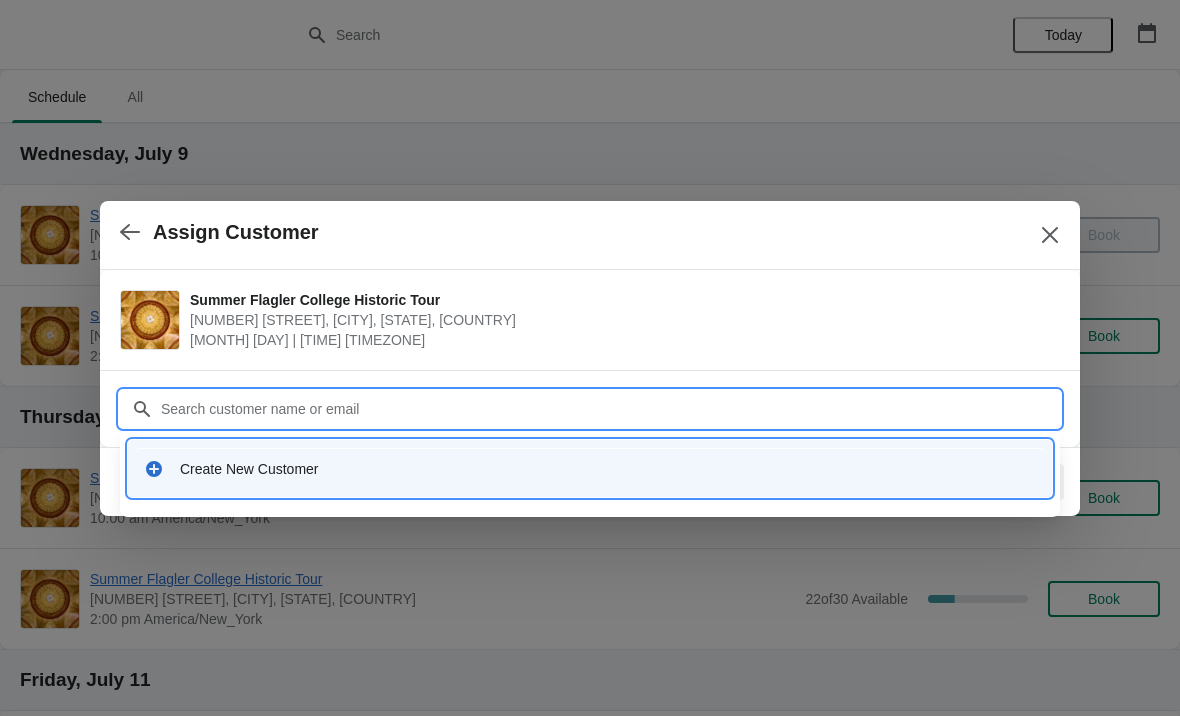 click on "Create New Customer" at bounding box center (608, 469) 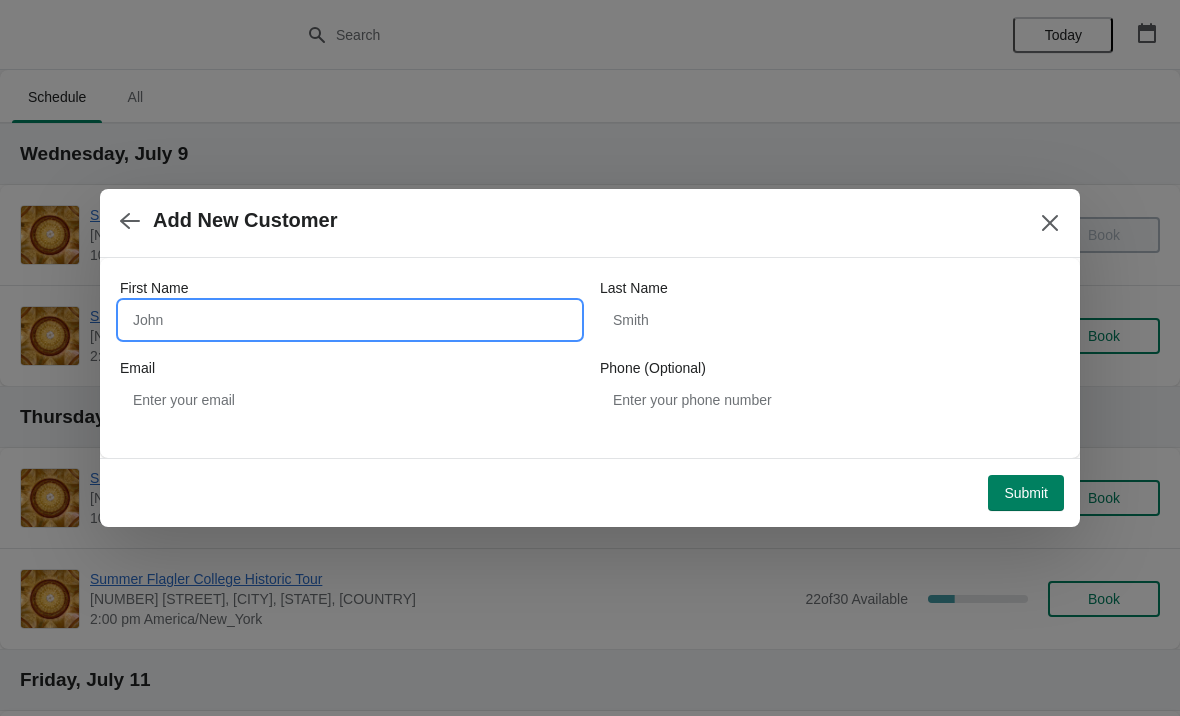 click on "First Name" at bounding box center (350, 320) 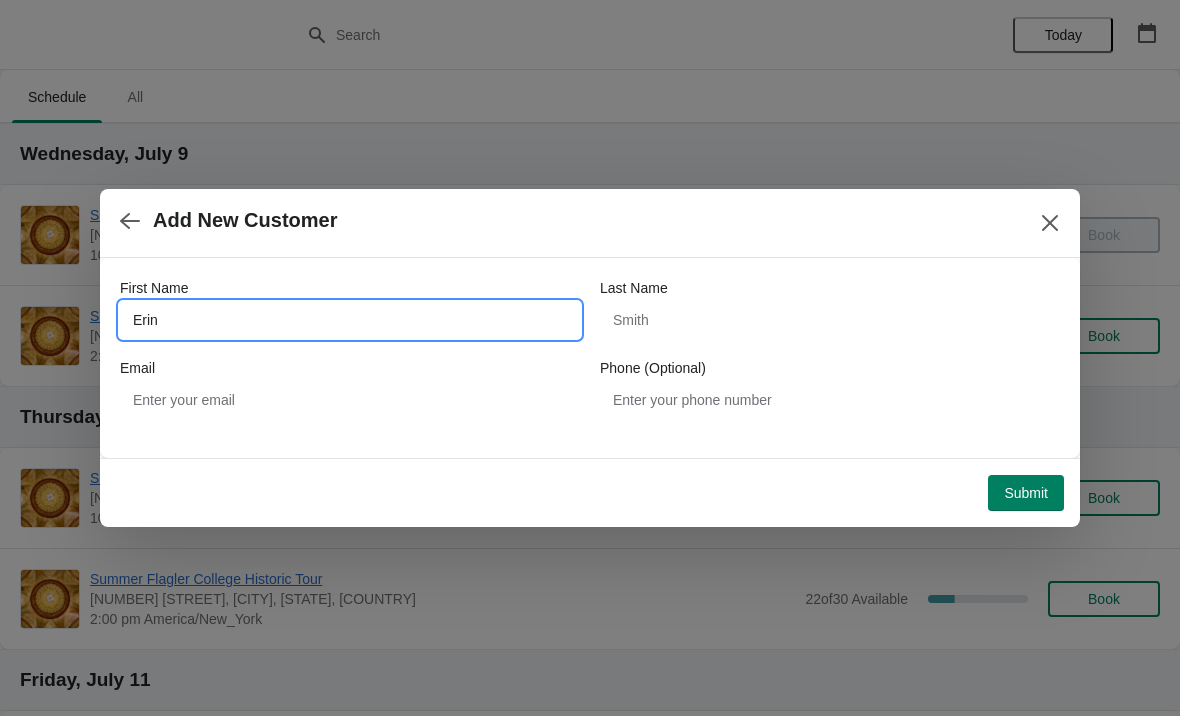 type on "Erin" 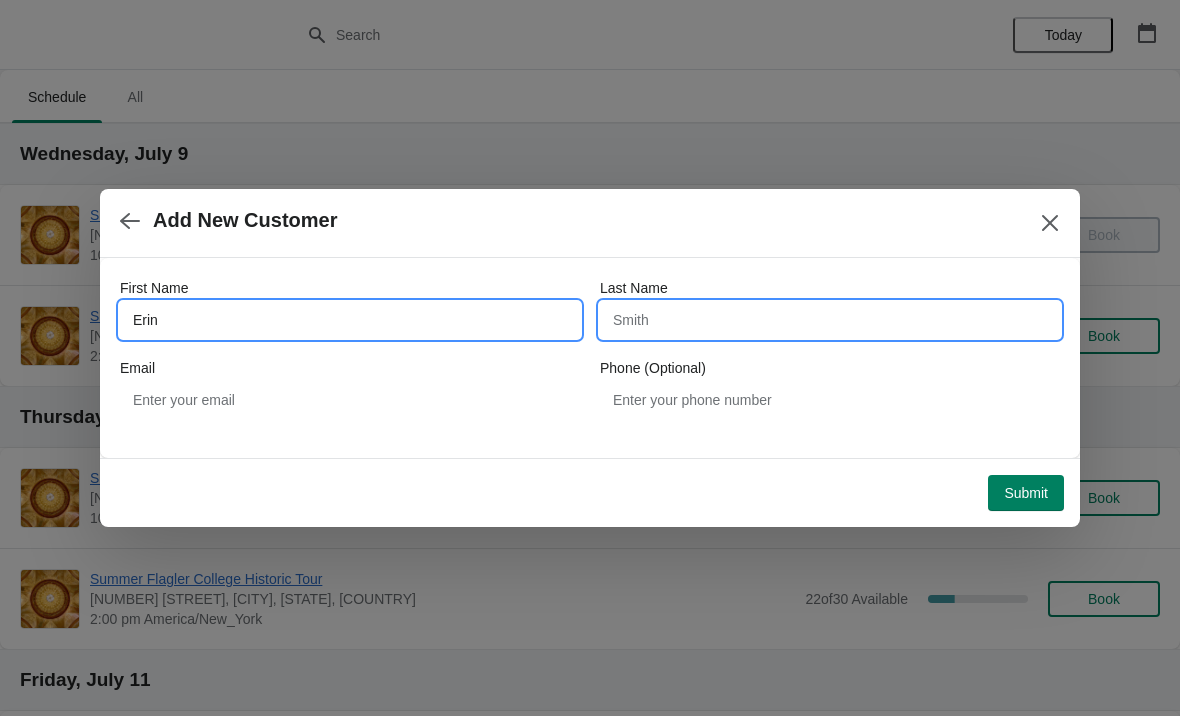 click on "Last Name" at bounding box center [830, 320] 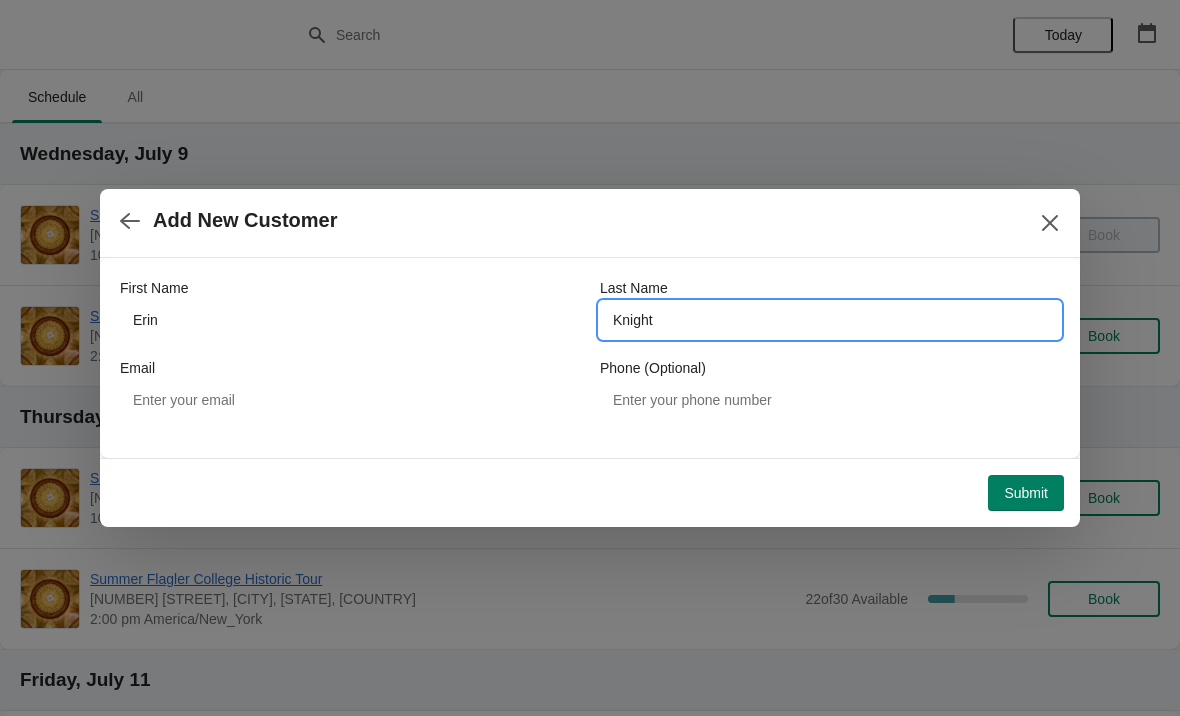 type on "Knight" 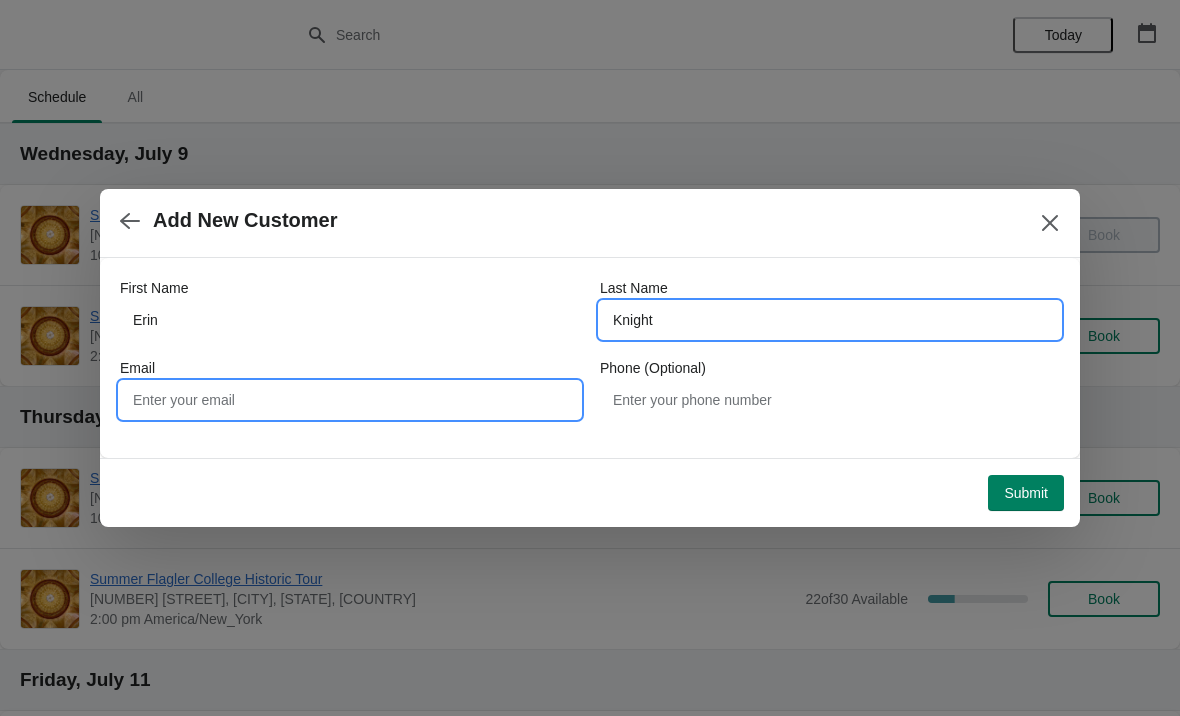 click on "Email" at bounding box center (350, 400) 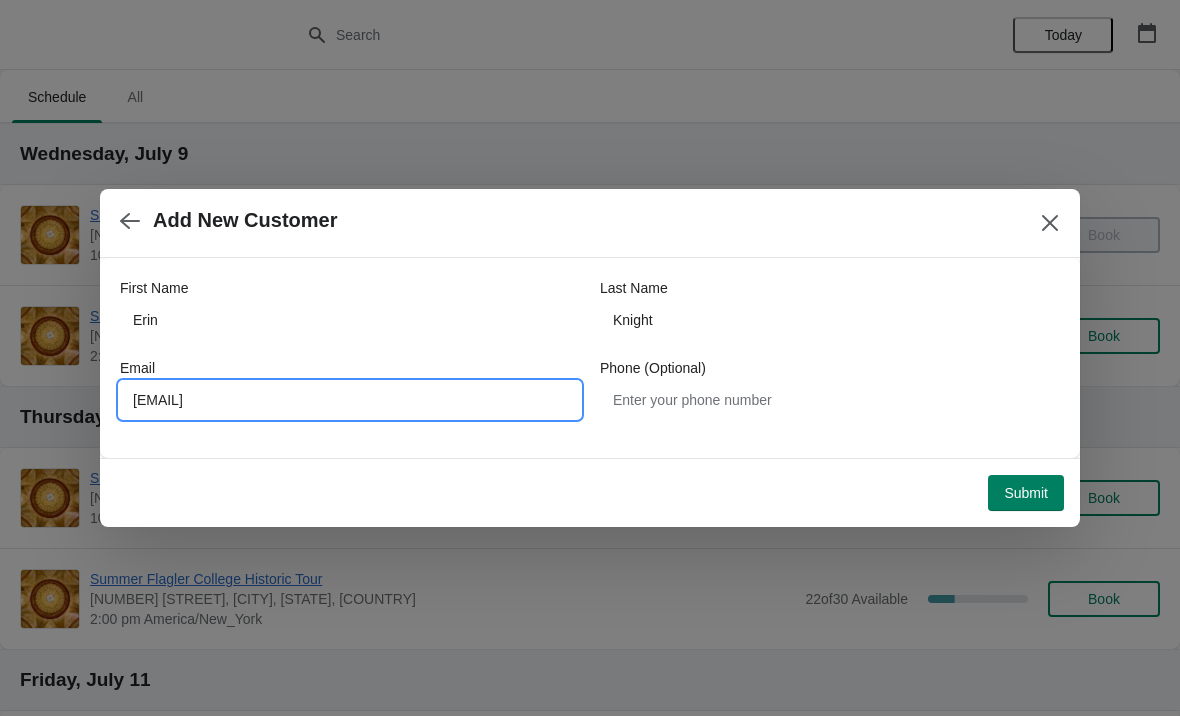 type on "Erknight0502@gmail.com" 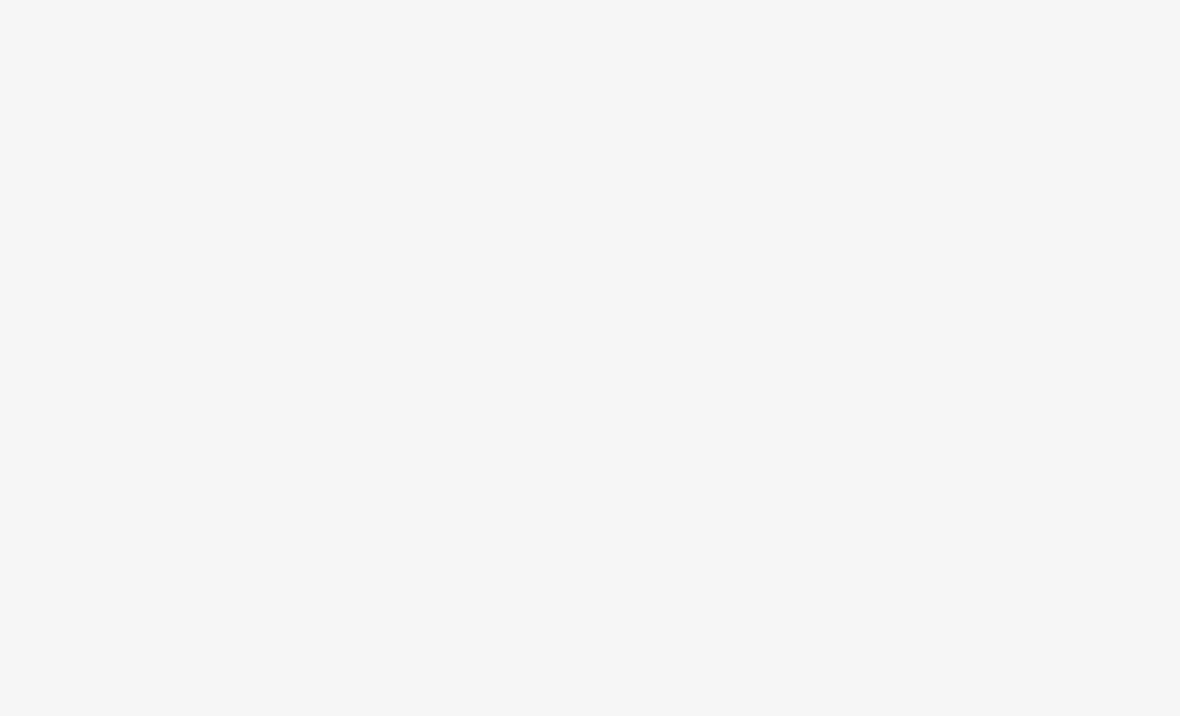 scroll, scrollTop: 0, scrollLeft: 0, axis: both 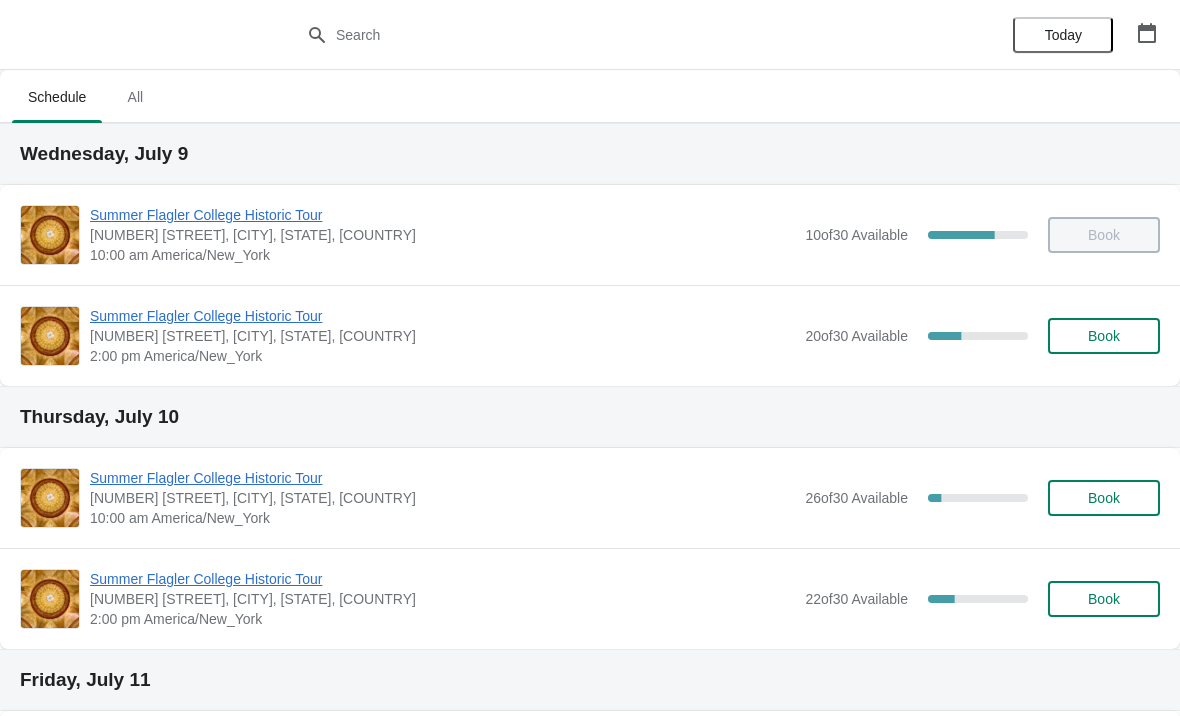 click on "Book" at bounding box center (1104, 235) 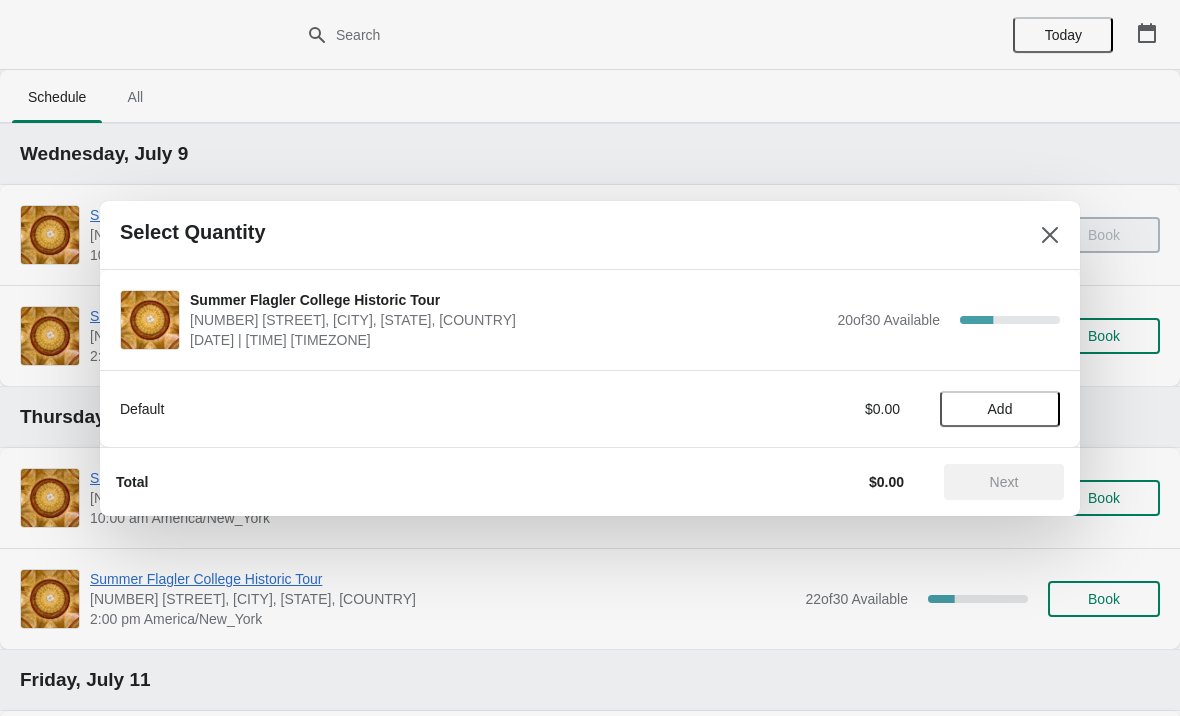click on "Add" at bounding box center [1000, 409] 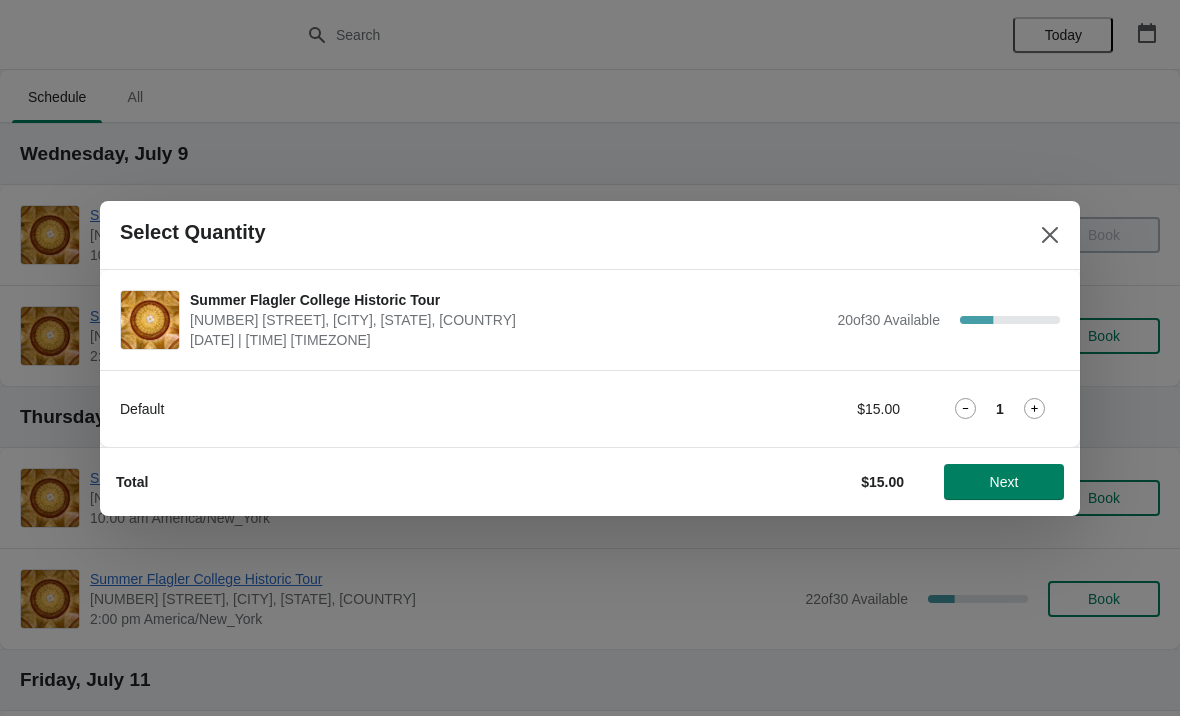click at bounding box center (1034, 408) 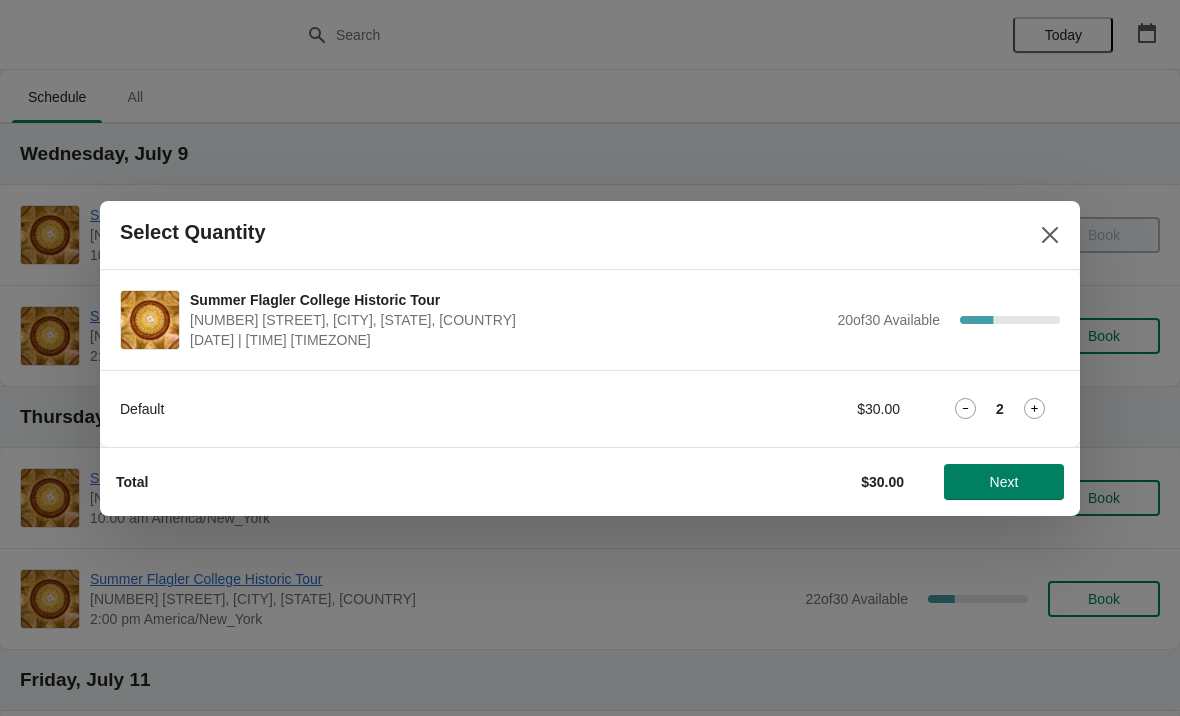 click on "Next" at bounding box center [1004, 482] 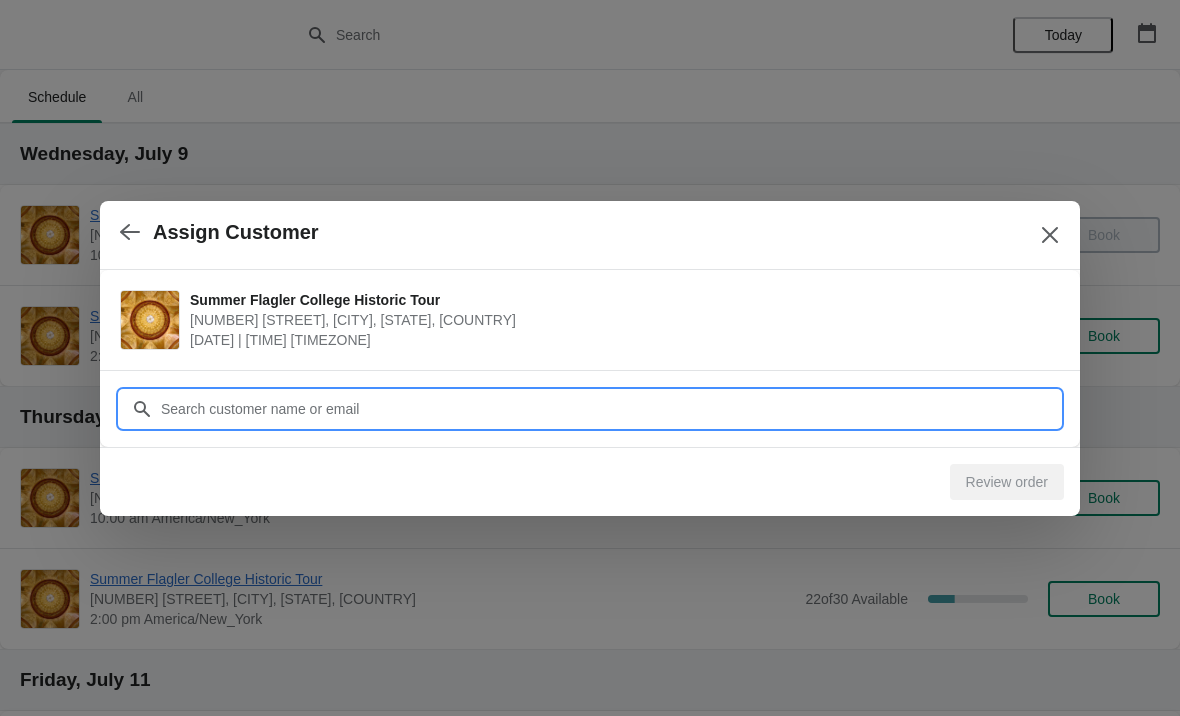 click on "Customer" at bounding box center (610, 409) 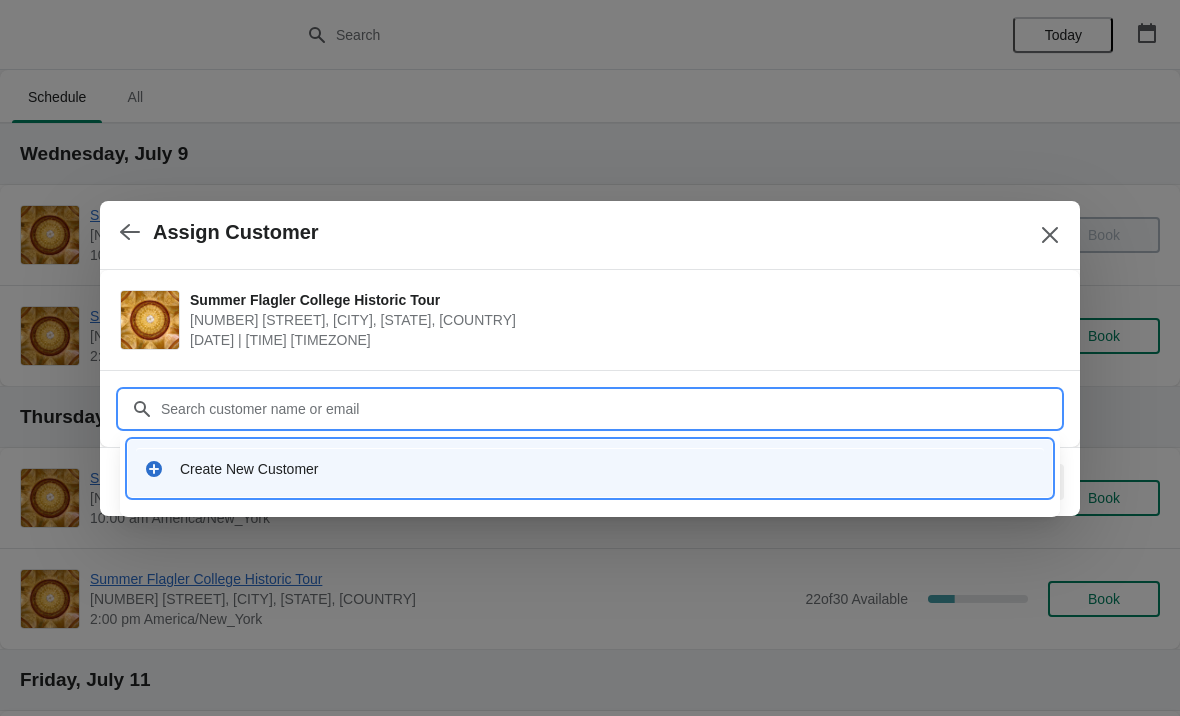 click on "Create New Customer" at bounding box center (608, 469) 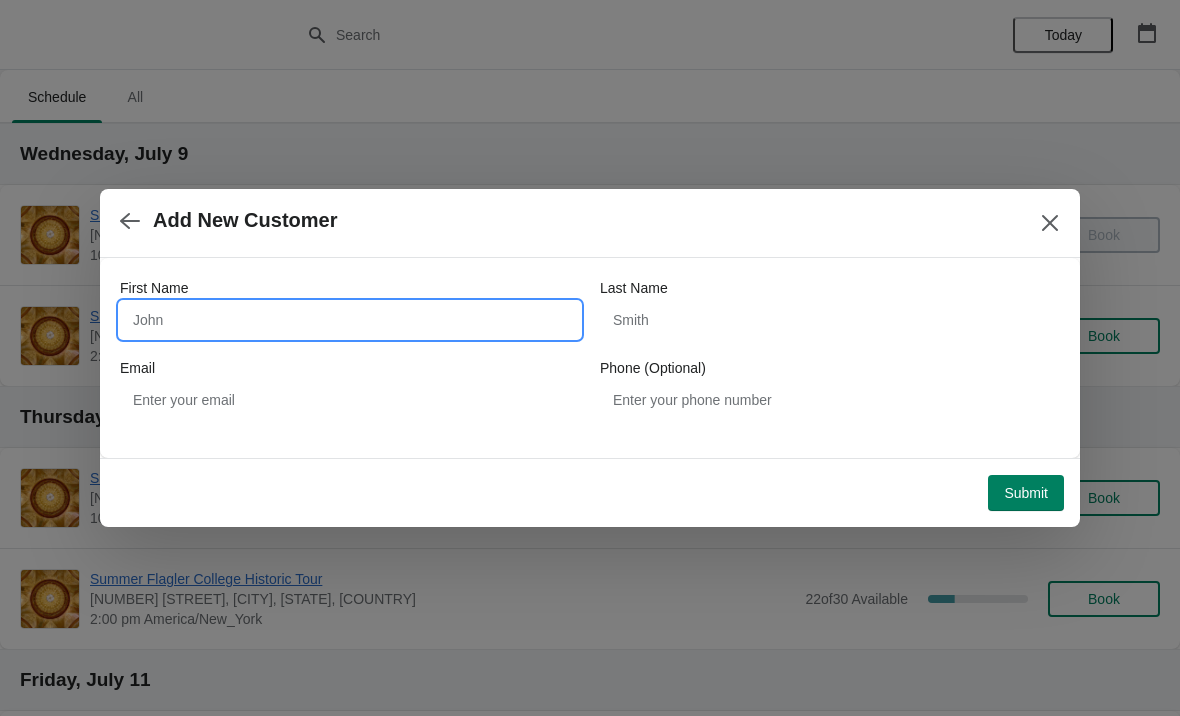 click on "First Name" at bounding box center [350, 320] 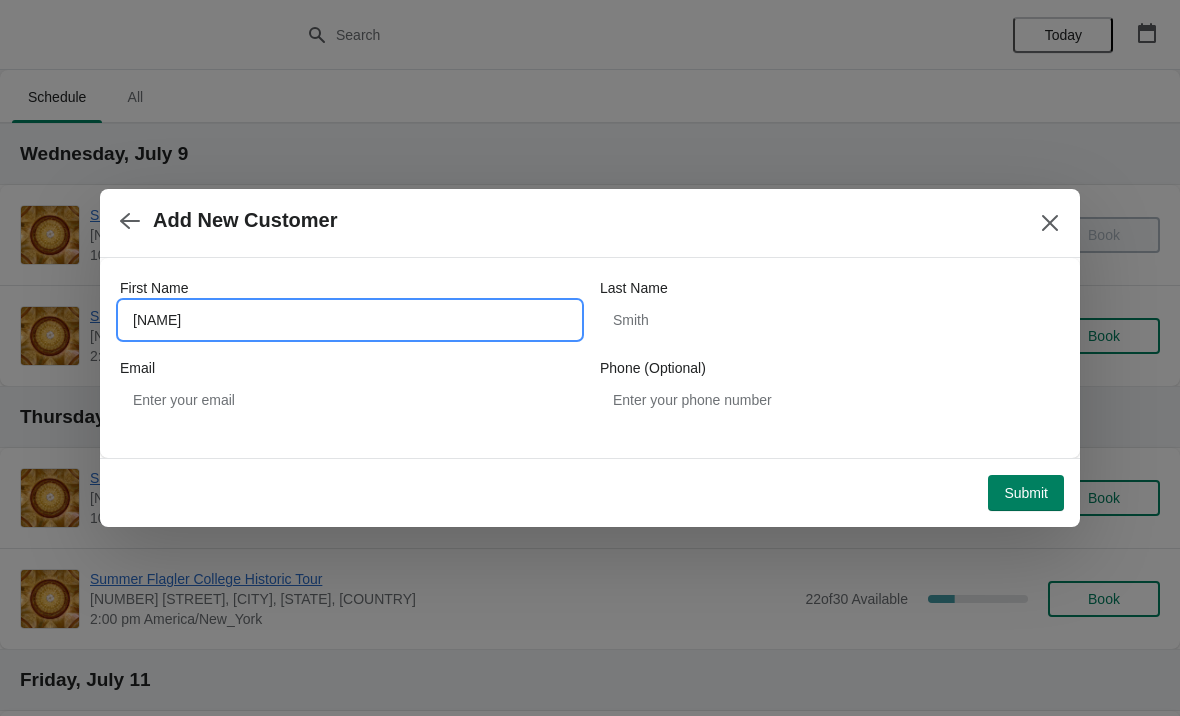 type on "Ava" 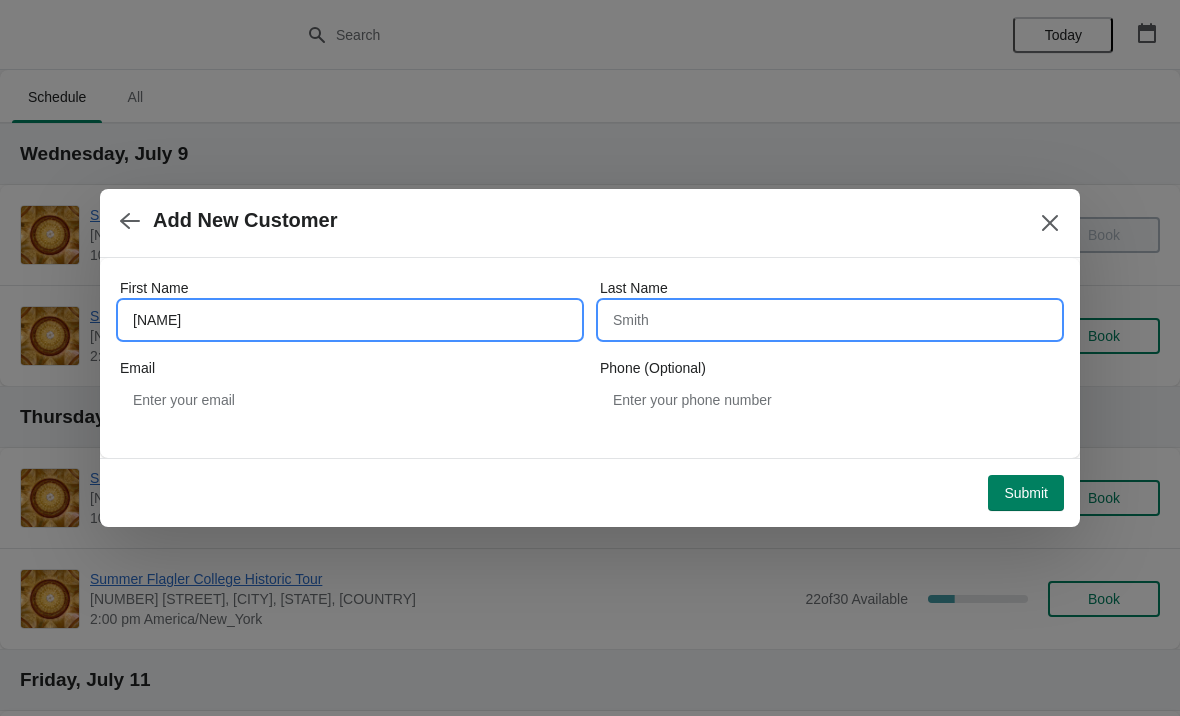 click on "Last Name" at bounding box center (830, 320) 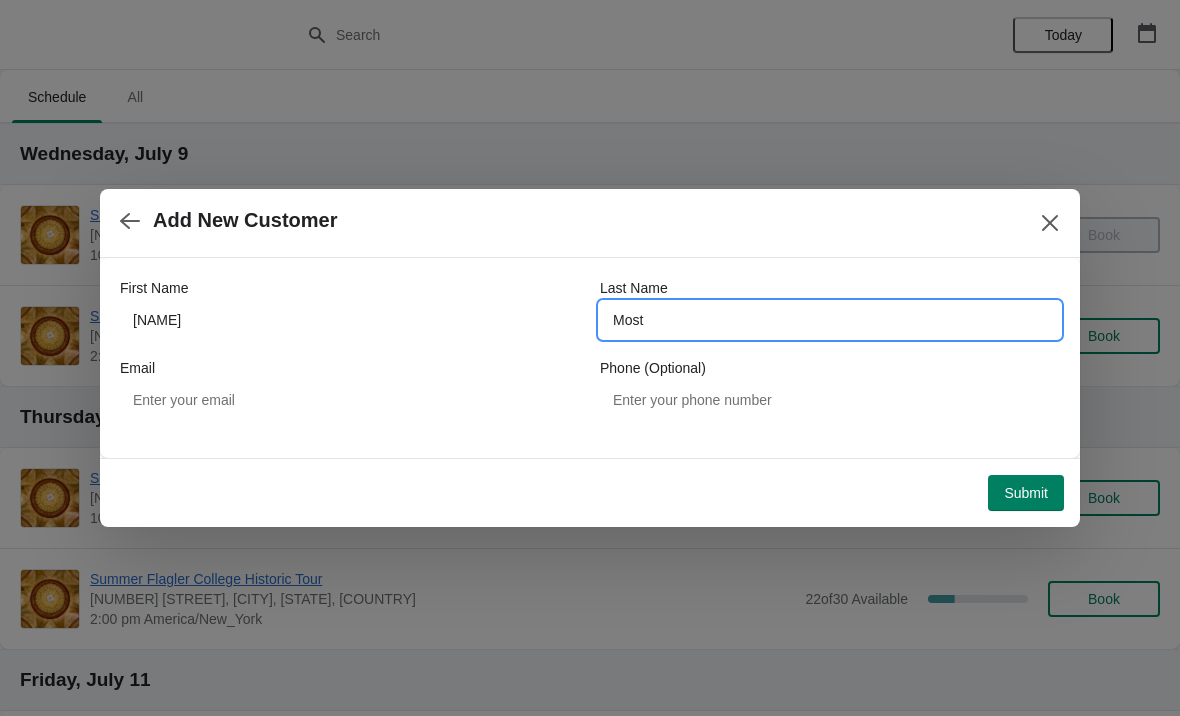 type on "Most" 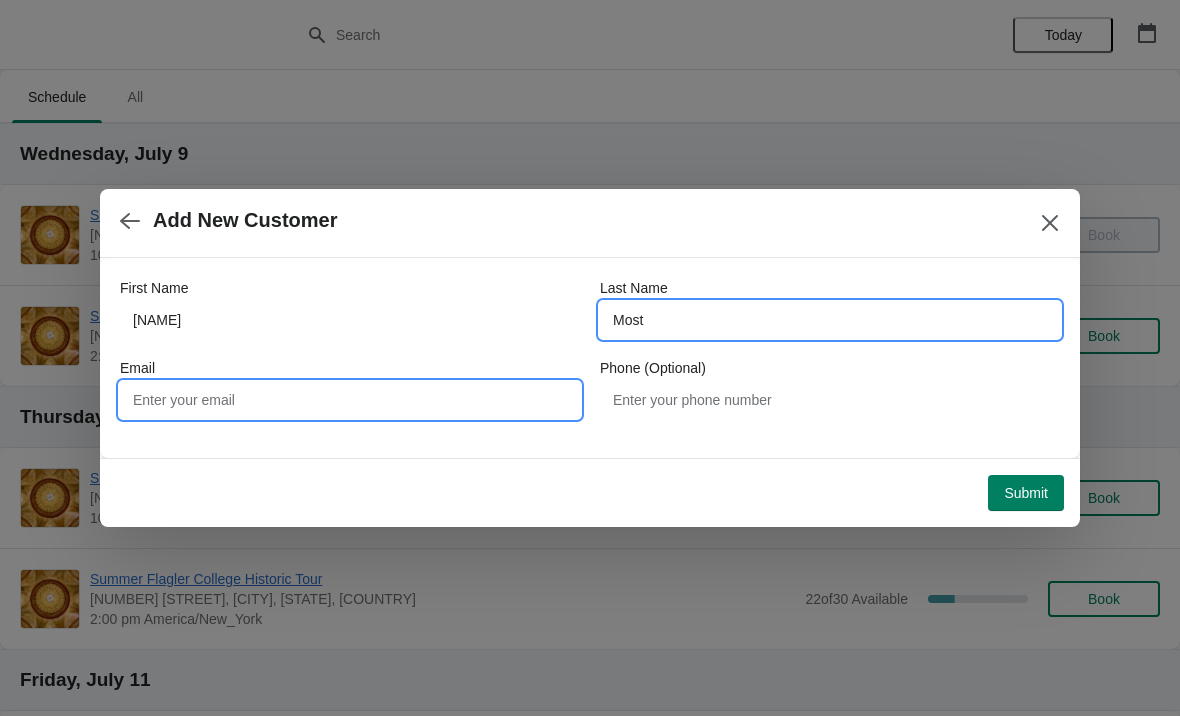 click on "Email" at bounding box center (350, 400) 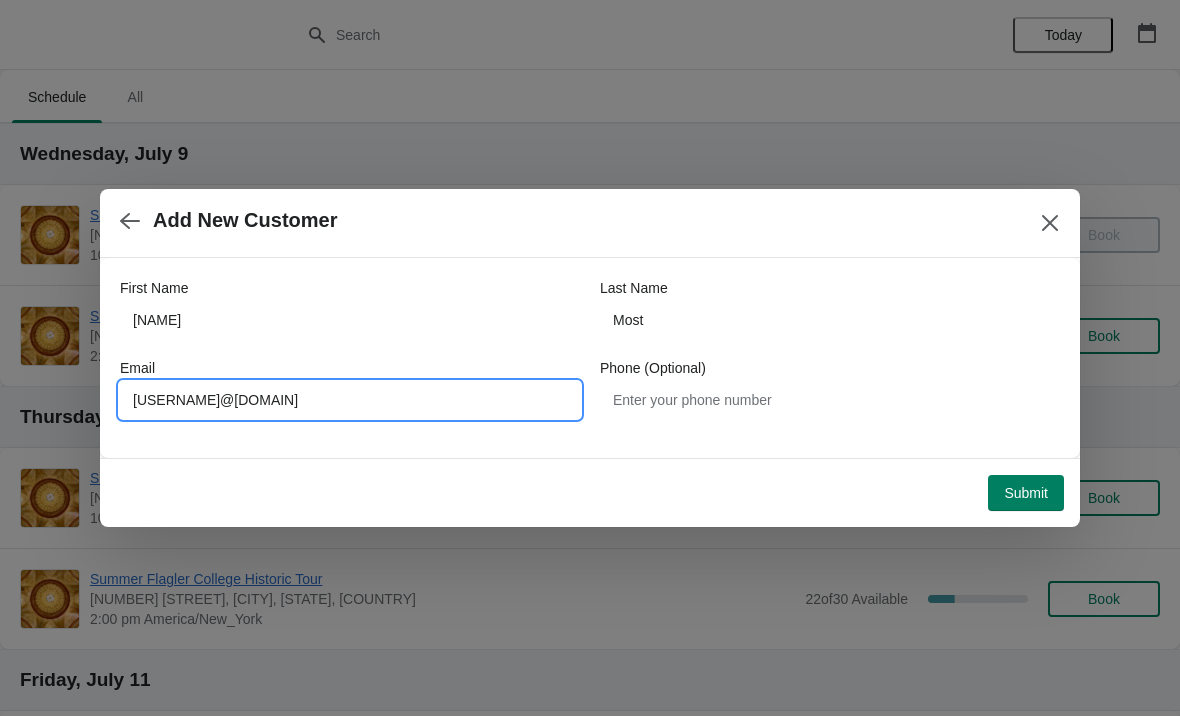 type on "Avamost65@gmail.com" 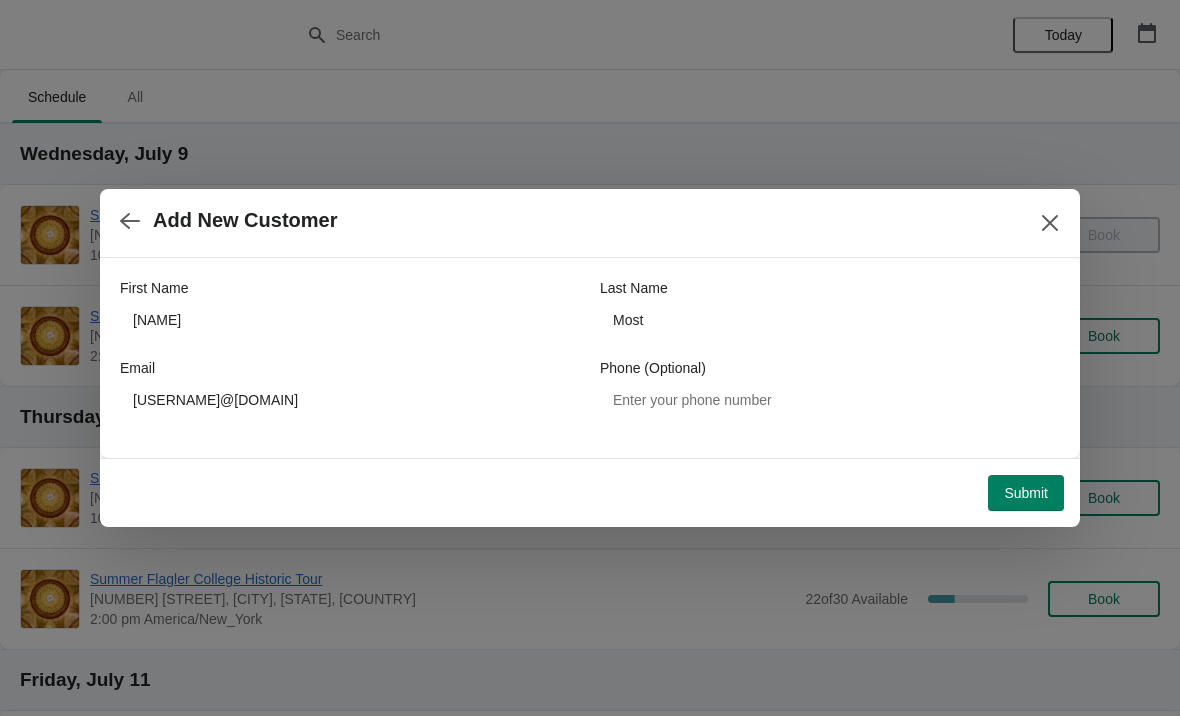 click on "Submit" at bounding box center [1026, 493] 